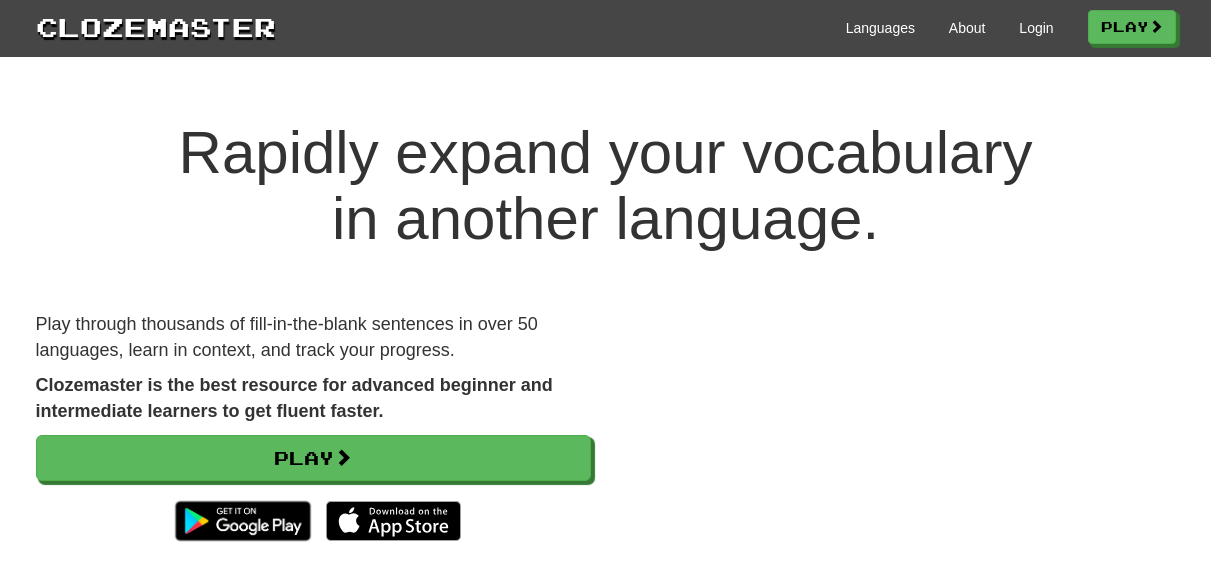 scroll, scrollTop: 0, scrollLeft: 0, axis: both 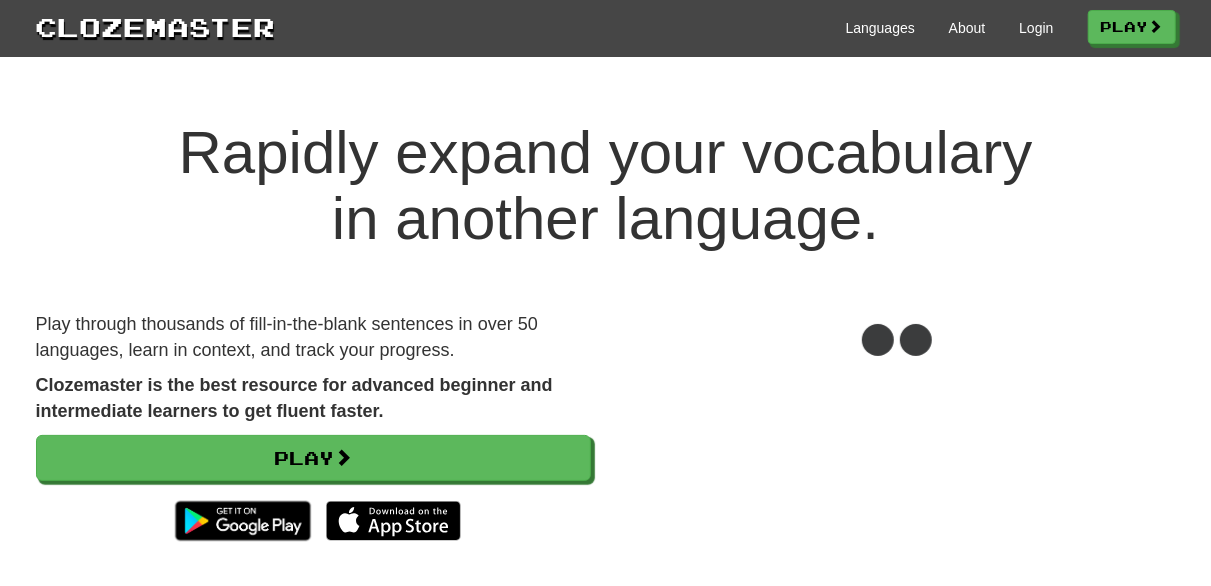 click on "Languages
About
Login
Play" at bounding box center (726, 26) 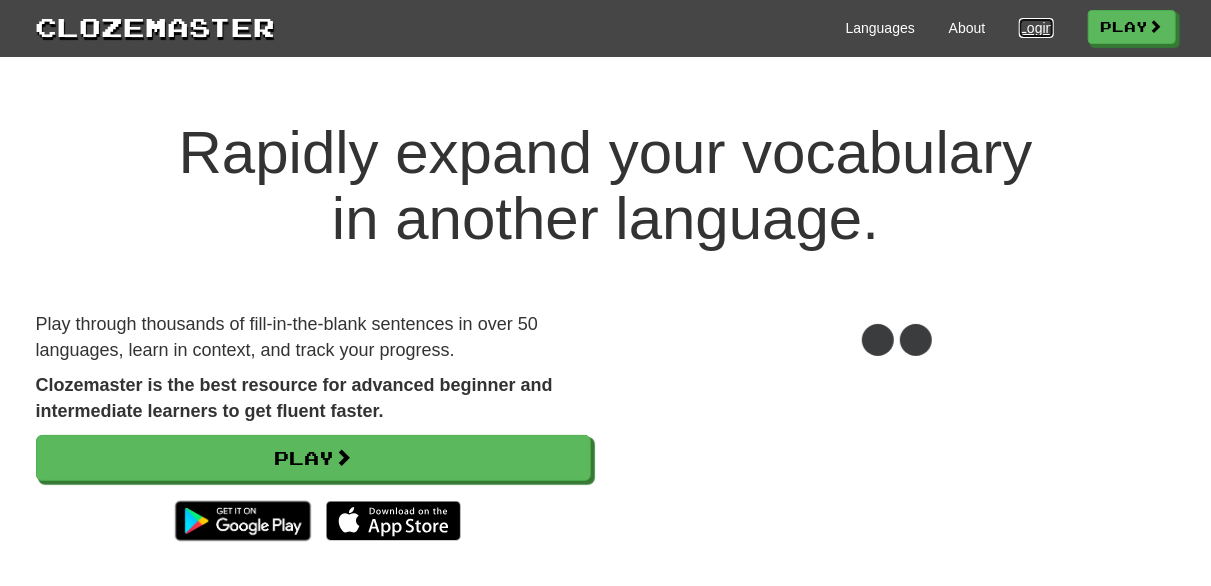 click on "Login" at bounding box center [1036, 28] 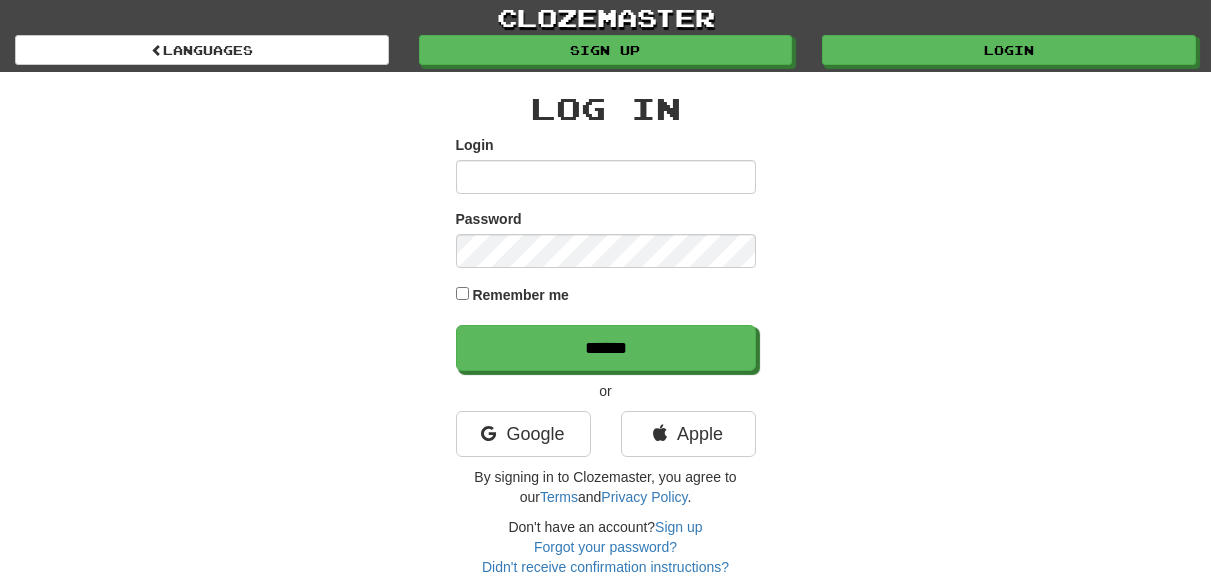 scroll, scrollTop: 0, scrollLeft: 0, axis: both 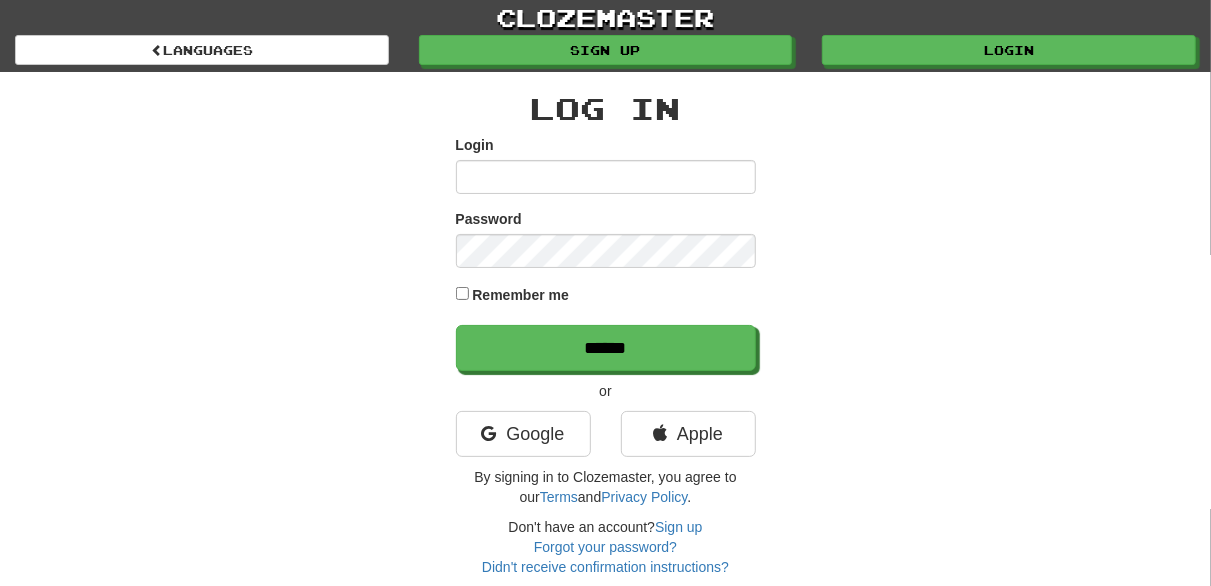 click on "Login" at bounding box center [606, 177] 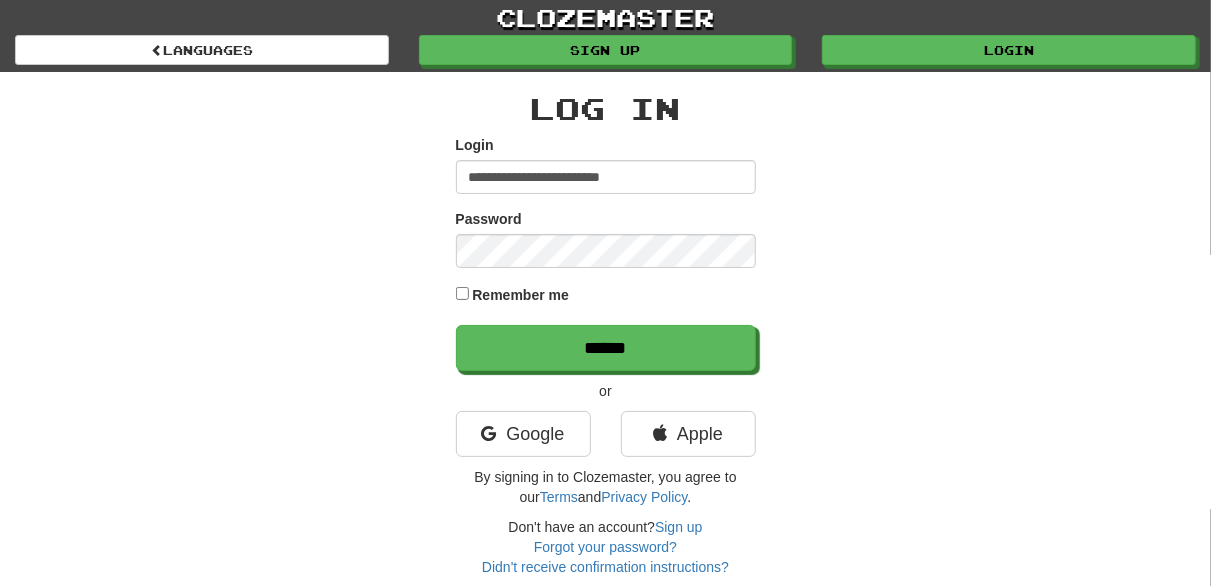 type on "**********" 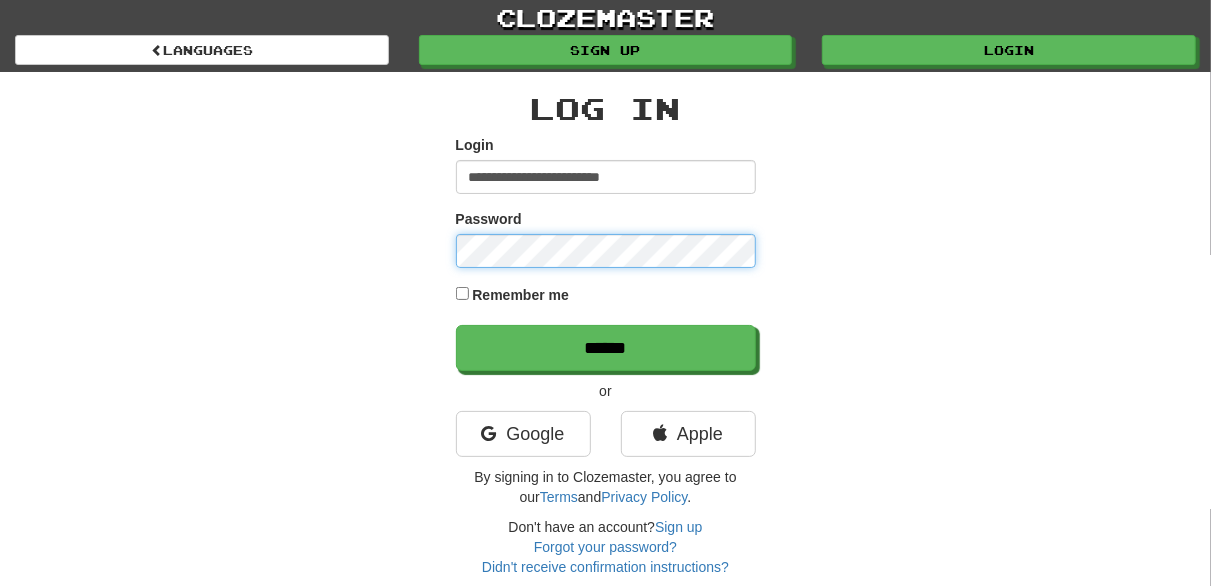 click on "******" at bounding box center (606, 348) 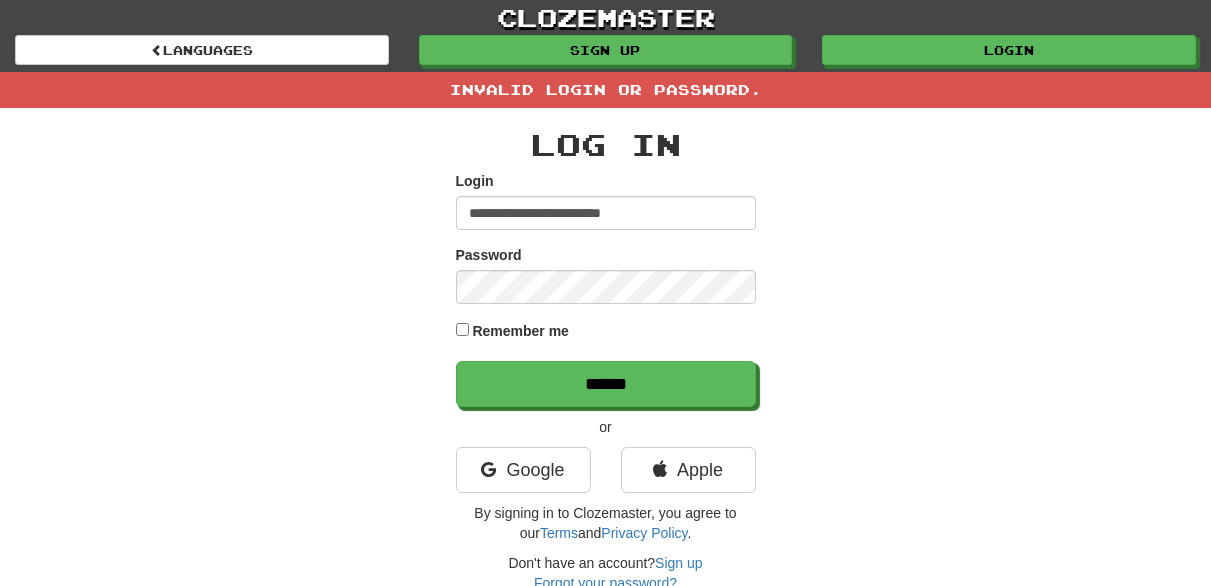 scroll, scrollTop: 0, scrollLeft: 0, axis: both 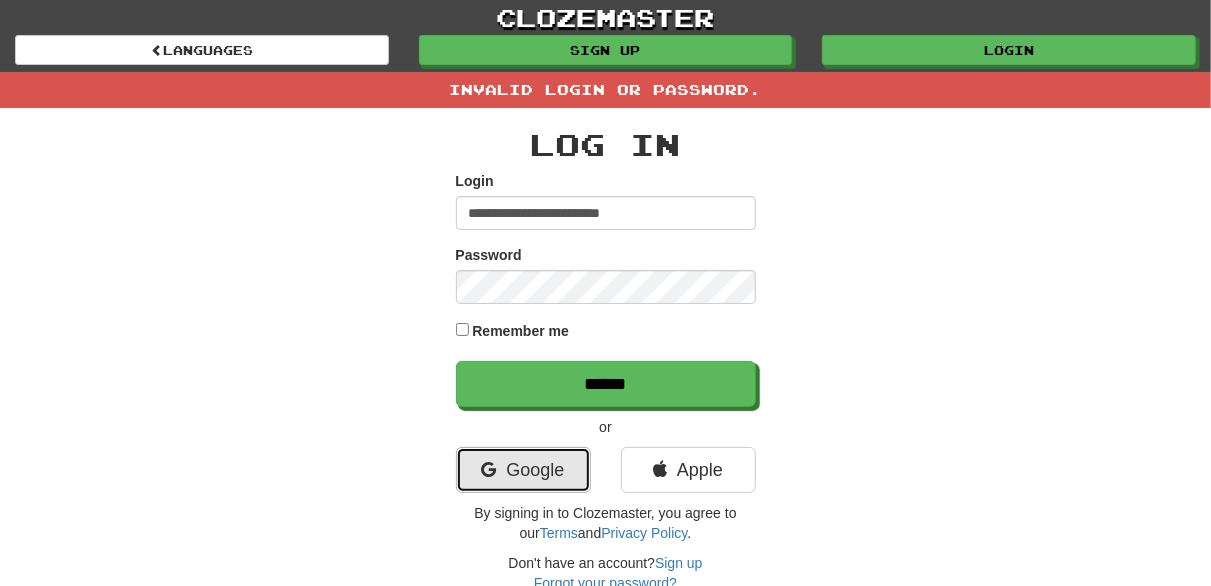 click on "Google" at bounding box center [523, 470] 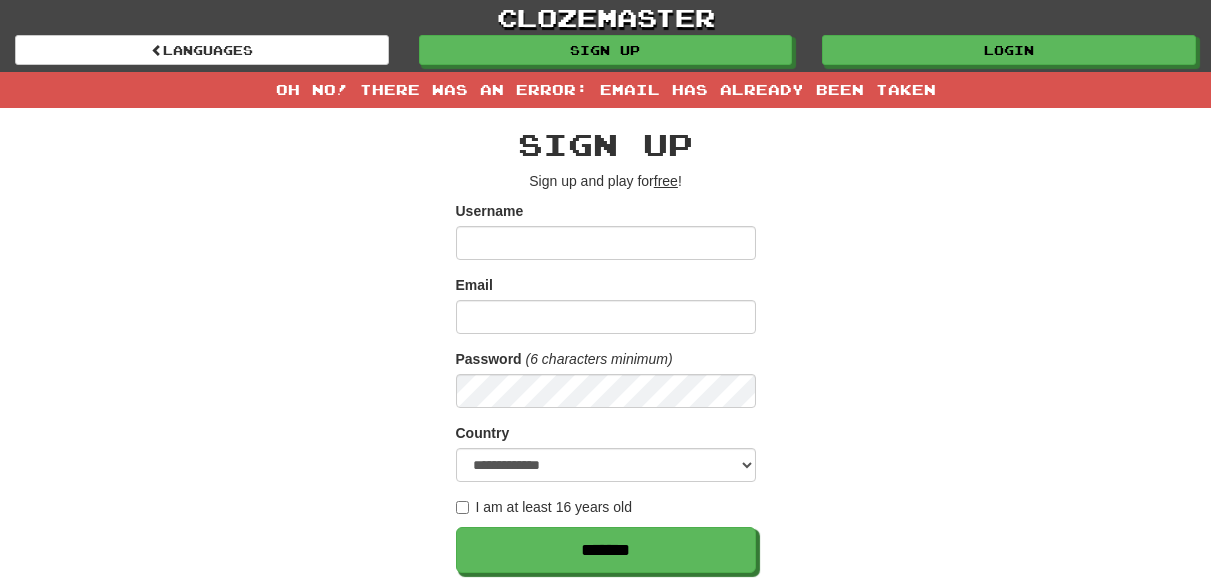 scroll, scrollTop: 0, scrollLeft: 0, axis: both 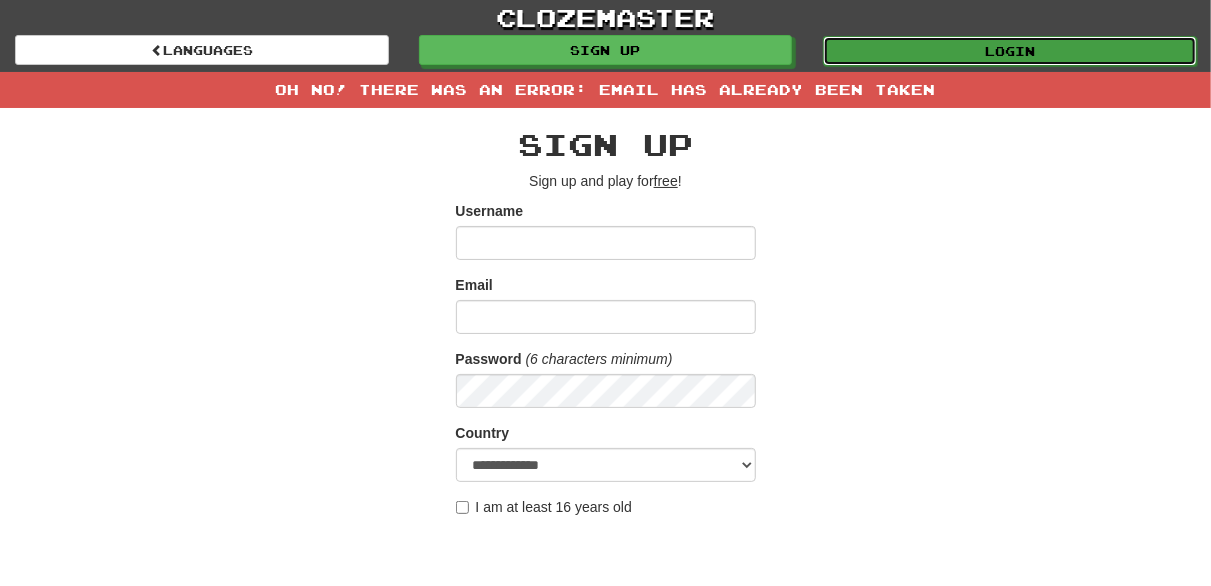 click on "Login" at bounding box center (1010, 51) 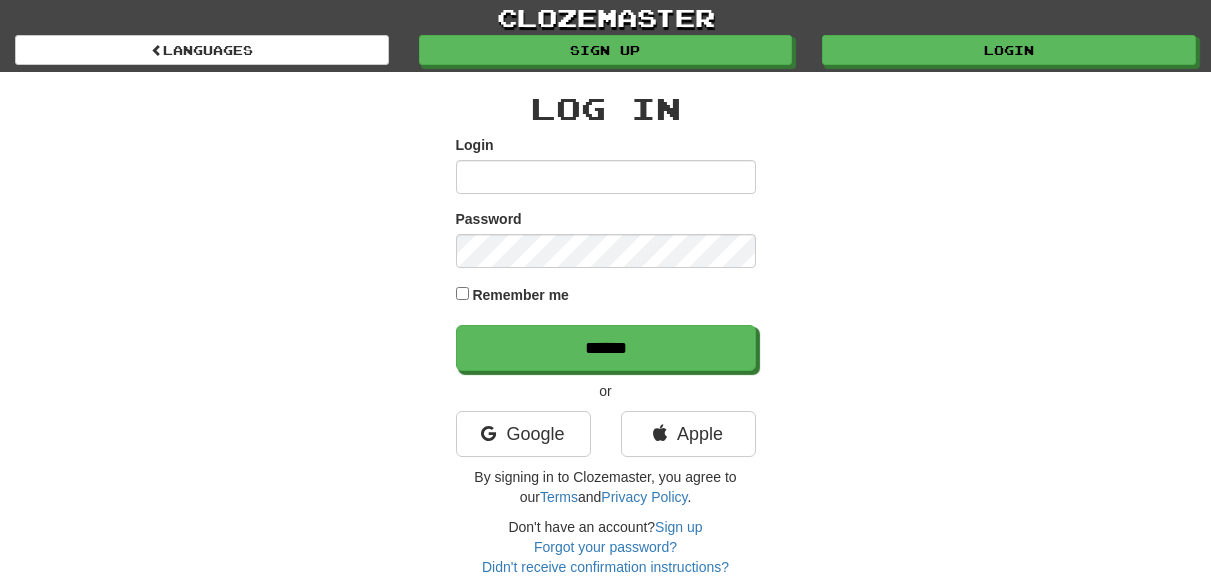 scroll, scrollTop: 0, scrollLeft: 0, axis: both 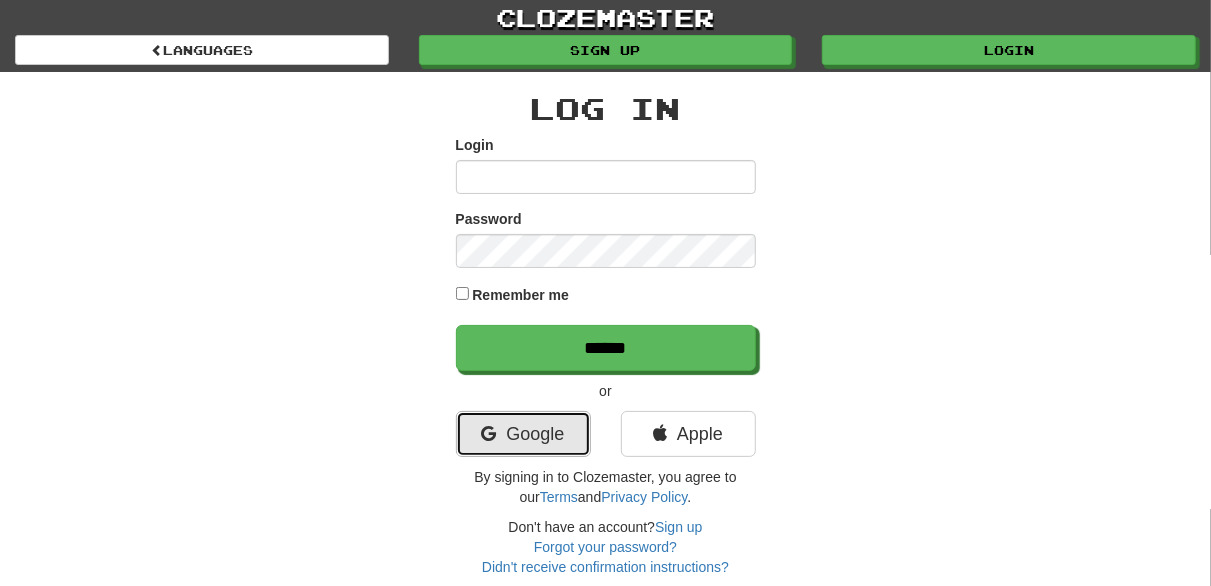 click on "Google" at bounding box center (523, 434) 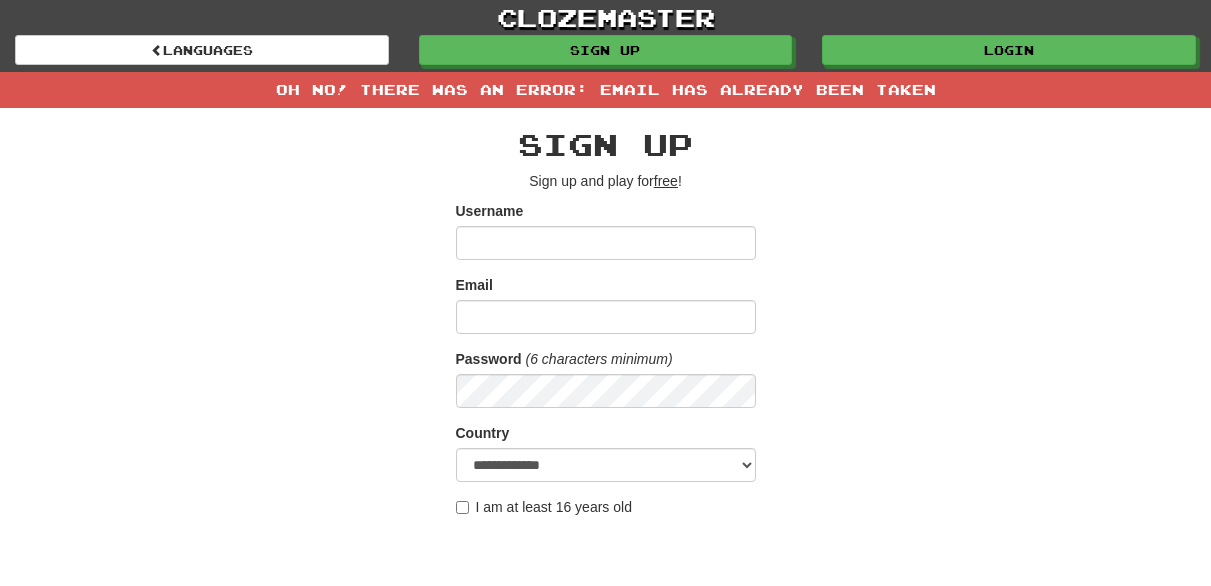 scroll, scrollTop: 0, scrollLeft: 0, axis: both 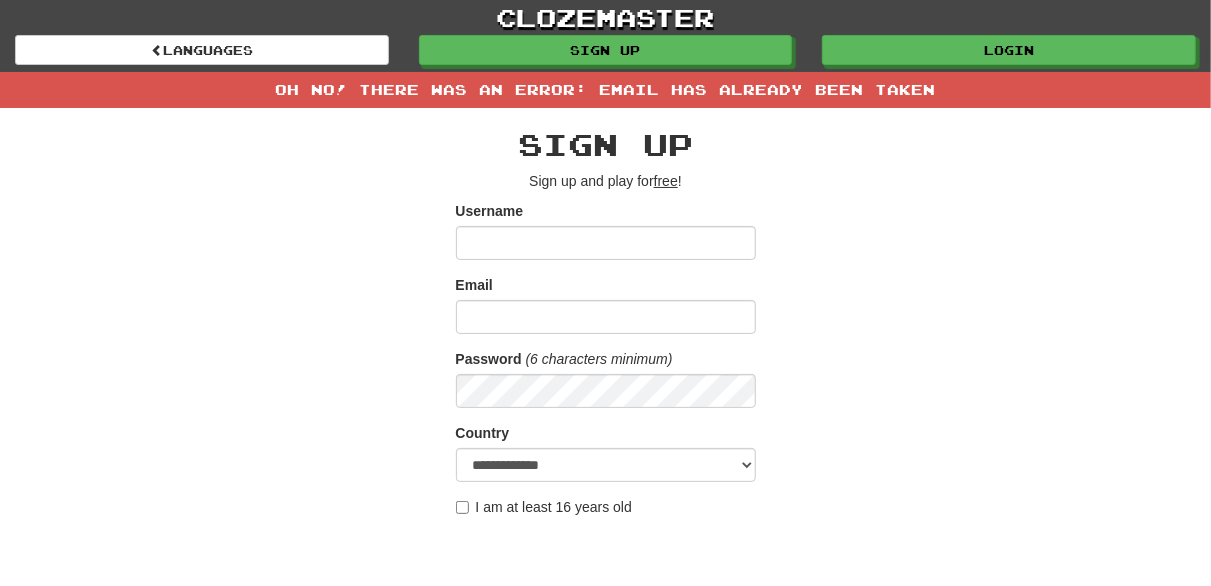 click on "Username" at bounding box center (606, 243) 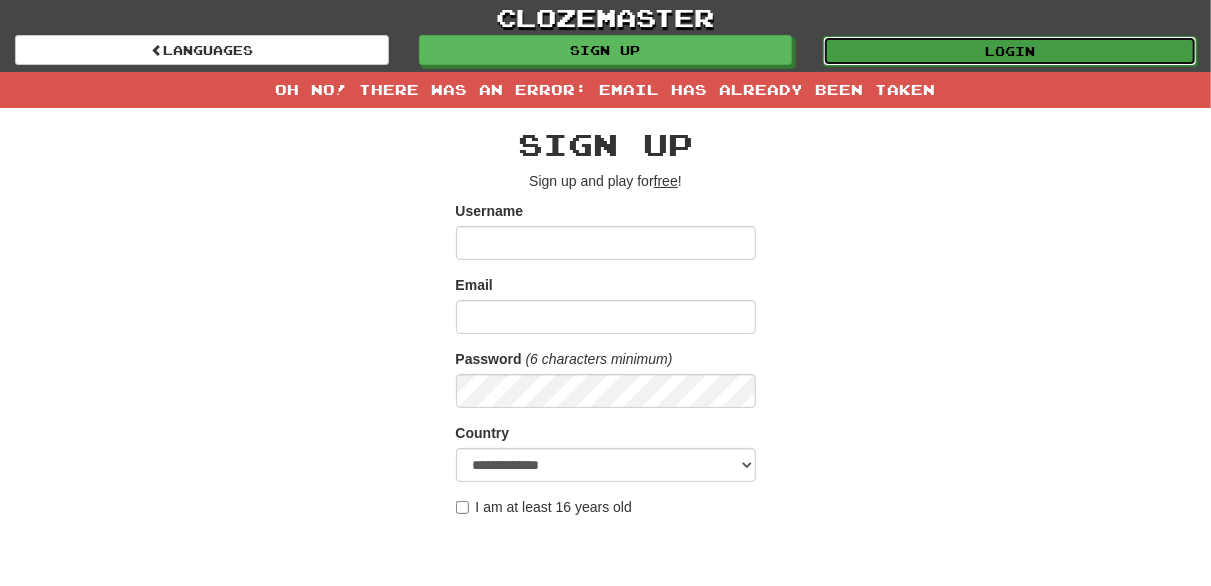 click on "Login" at bounding box center [1010, 51] 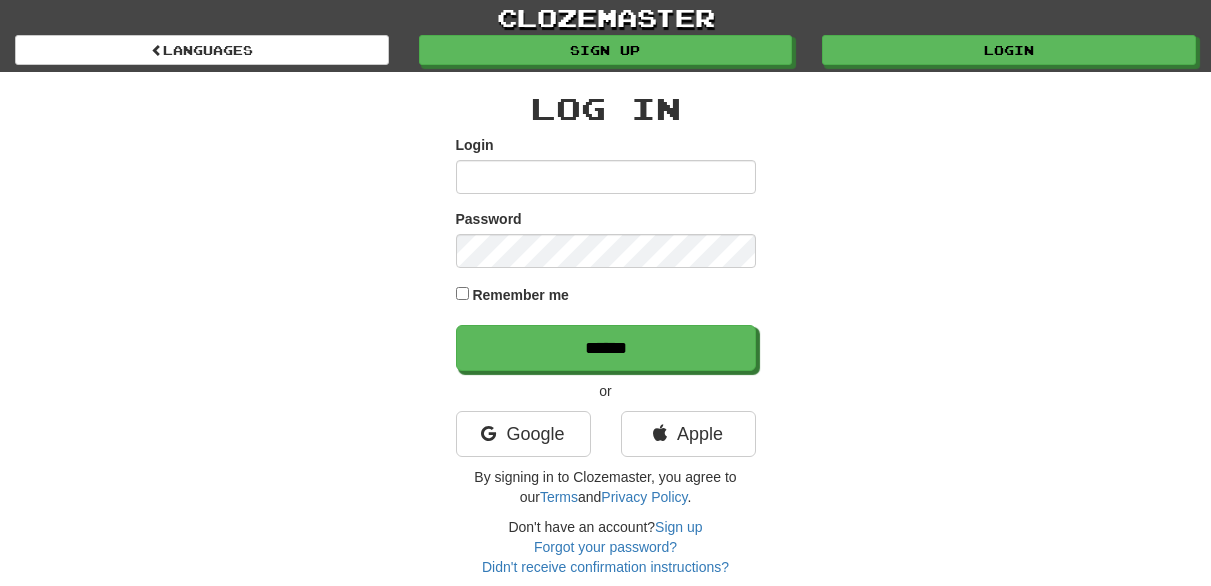 scroll, scrollTop: 0, scrollLeft: 0, axis: both 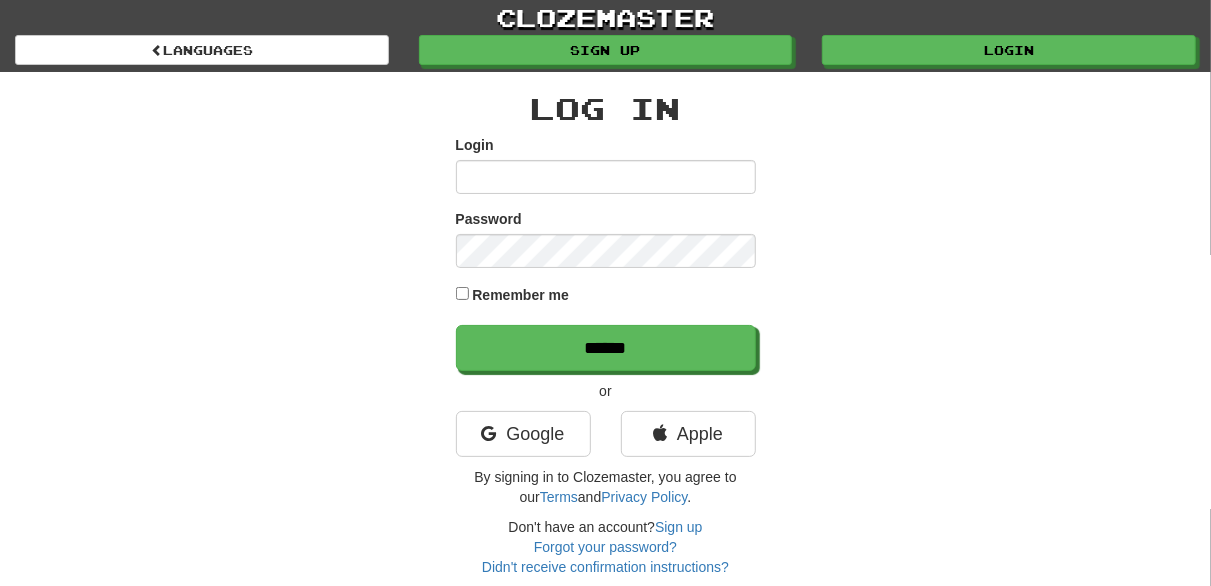 click on "Login" at bounding box center (606, 164) 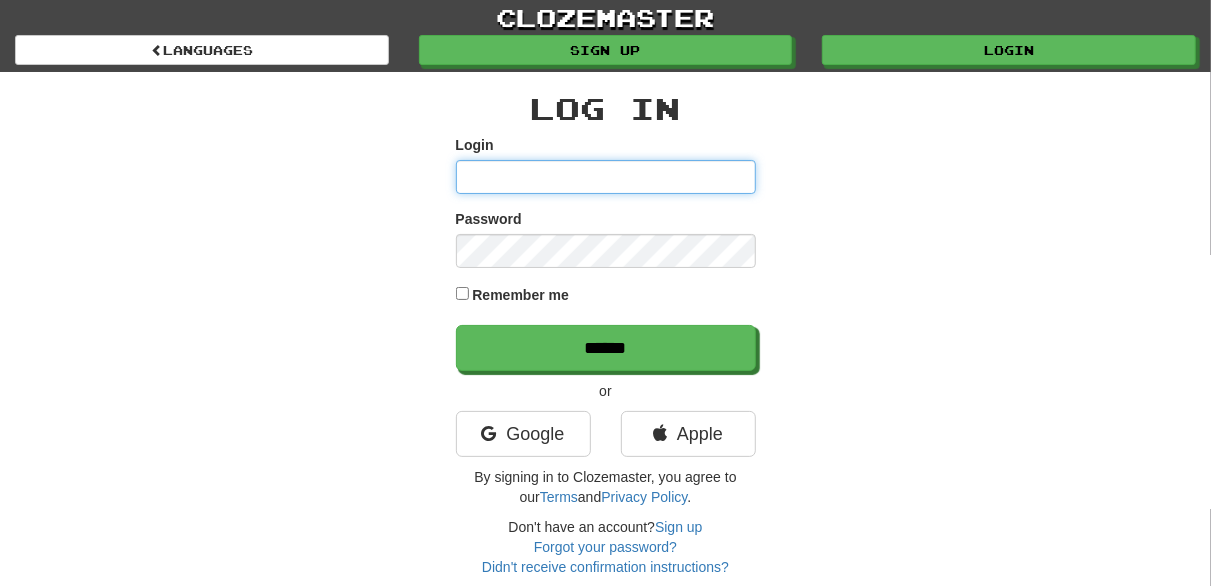 click on "Login" at bounding box center (606, 177) 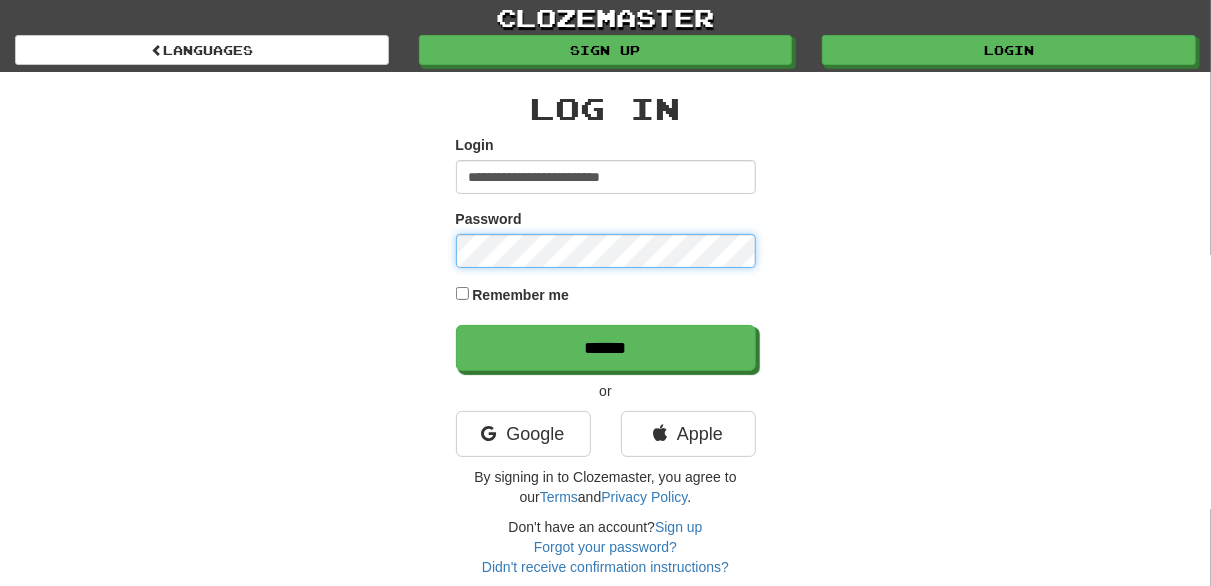 click on "******" at bounding box center [606, 348] 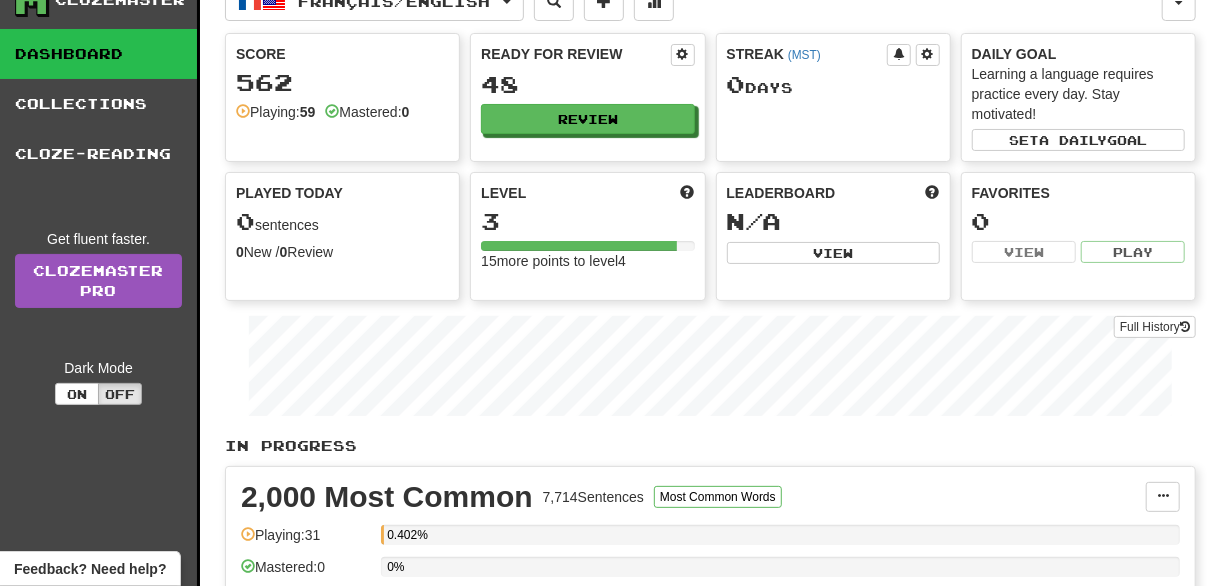 scroll, scrollTop: 0, scrollLeft: 0, axis: both 